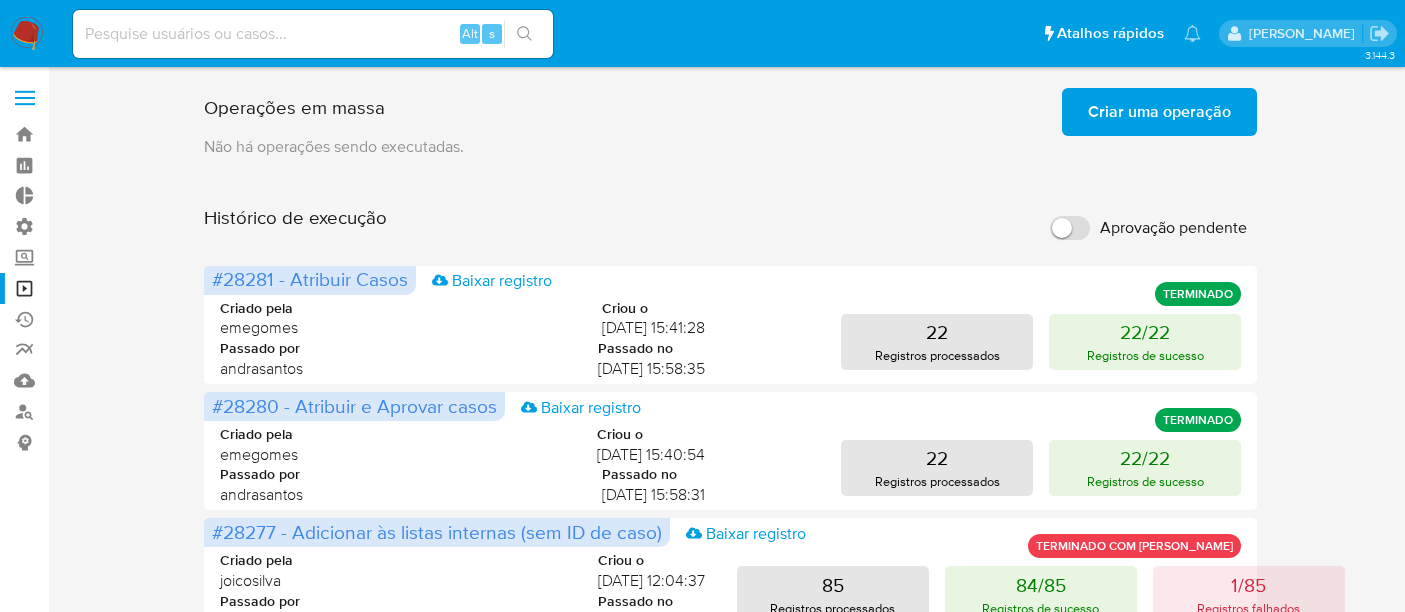 scroll, scrollTop: 0, scrollLeft: 0, axis: both 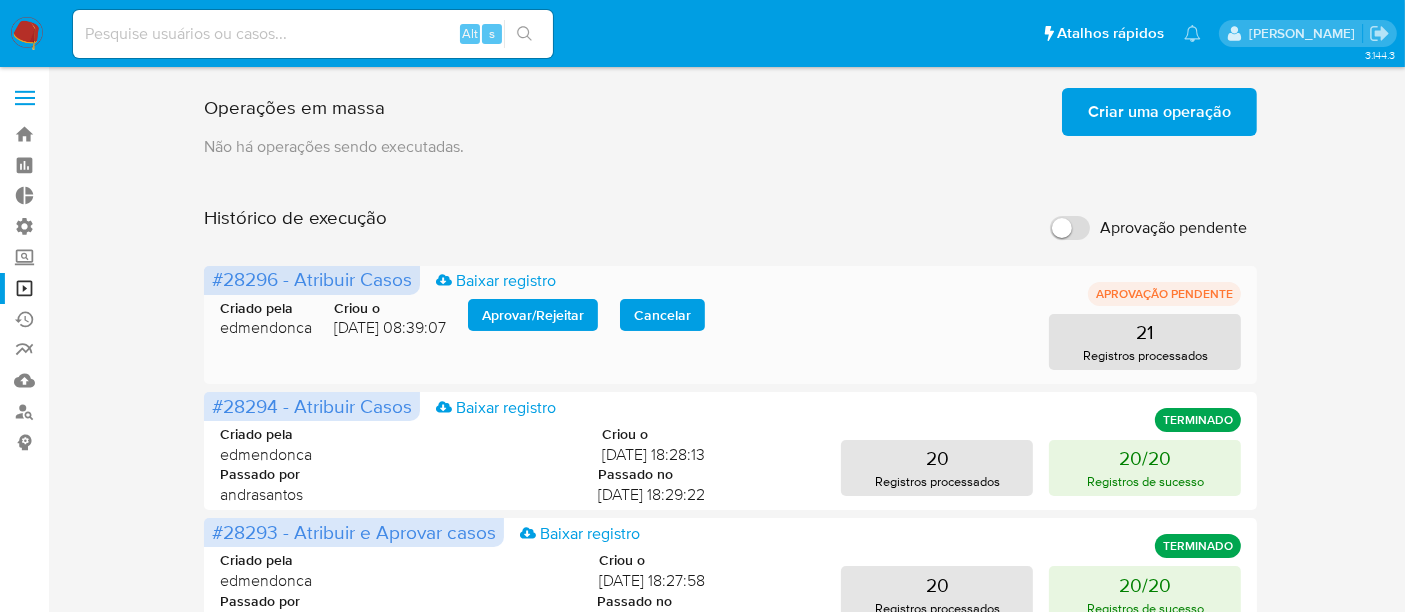 click on "Aprovar  /  Rejeitar" at bounding box center (533, 315) 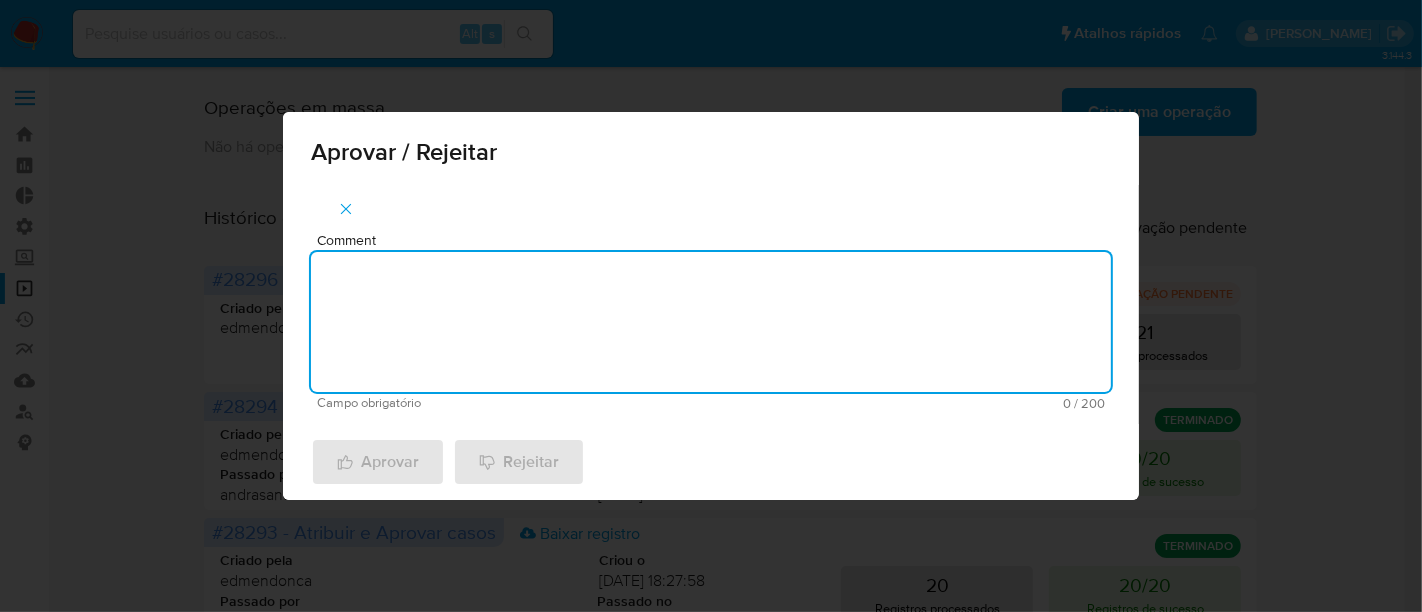 click on "Comment" at bounding box center [711, 322] 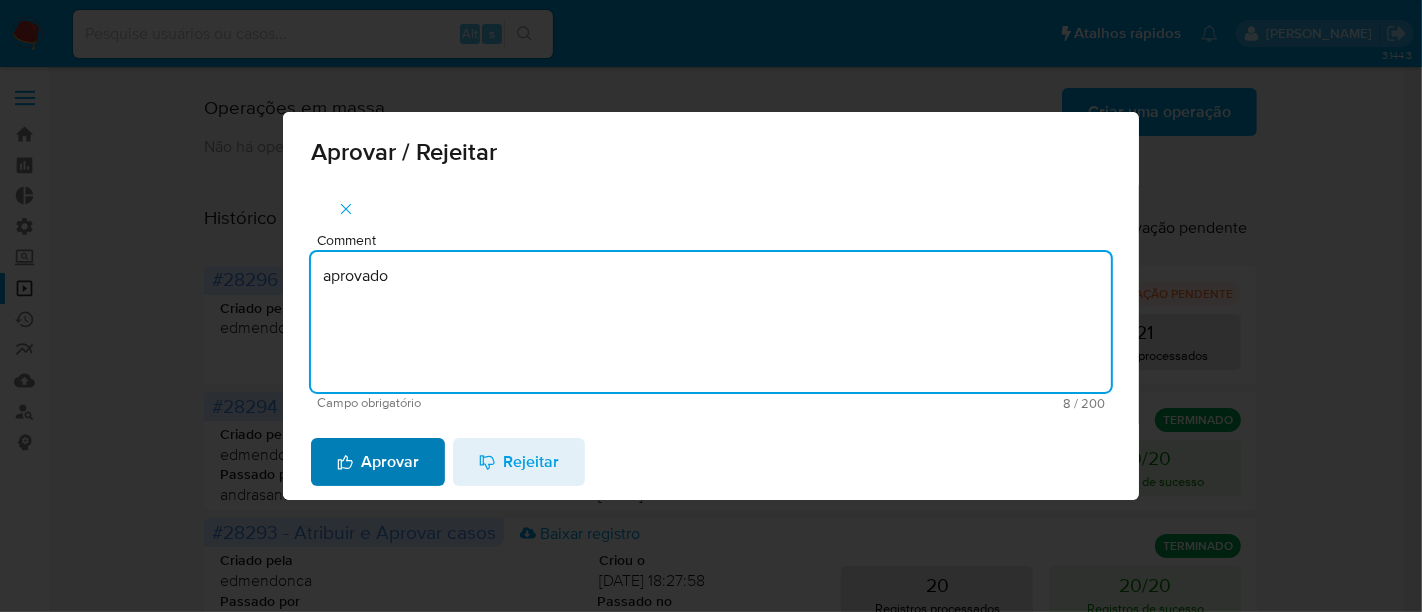type on "aprovado" 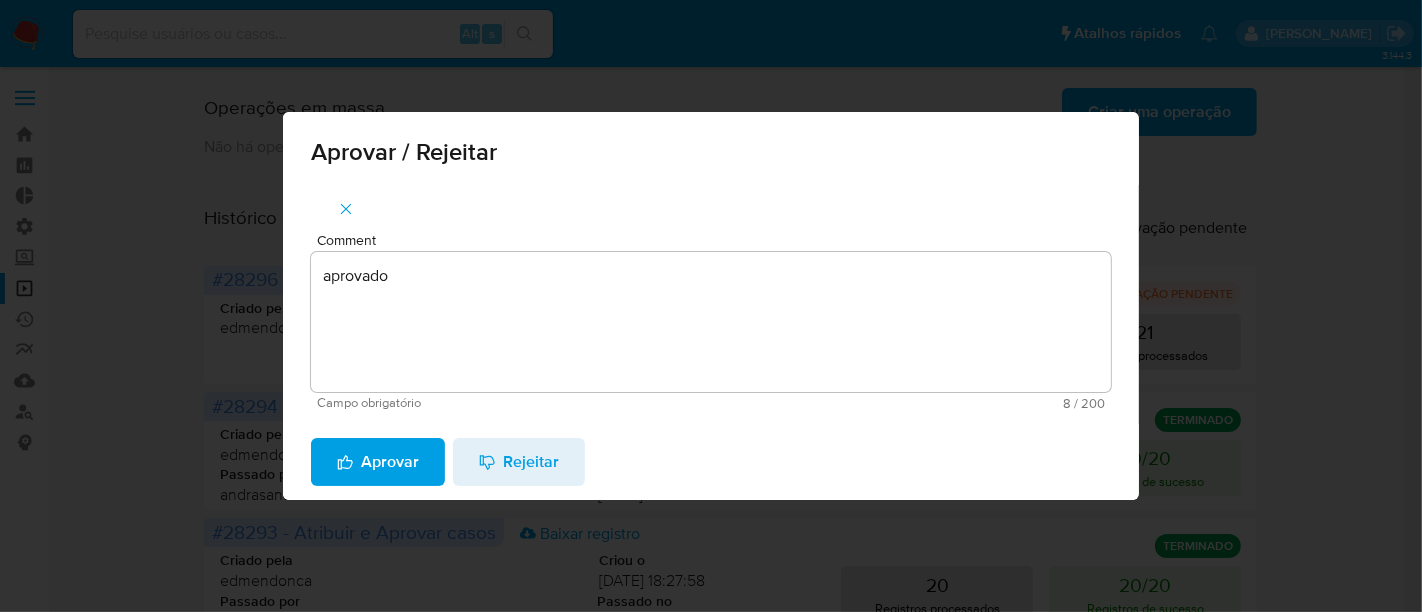 click on "Aprovar" at bounding box center (378, 462) 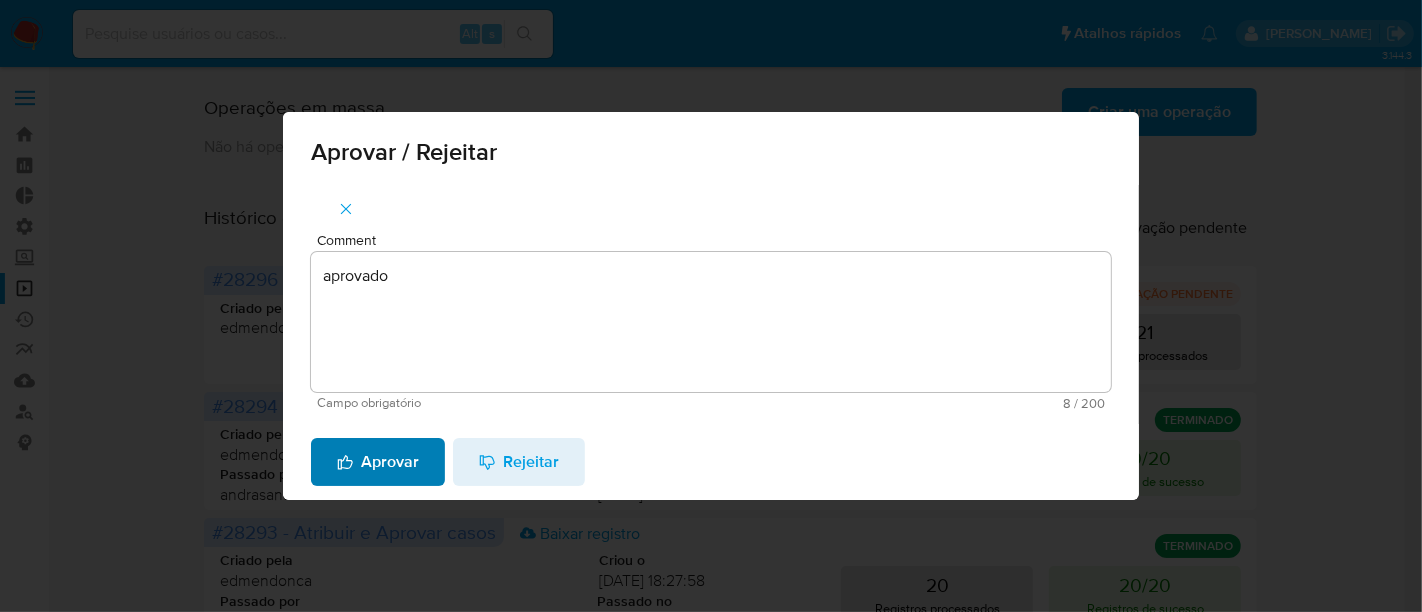 type 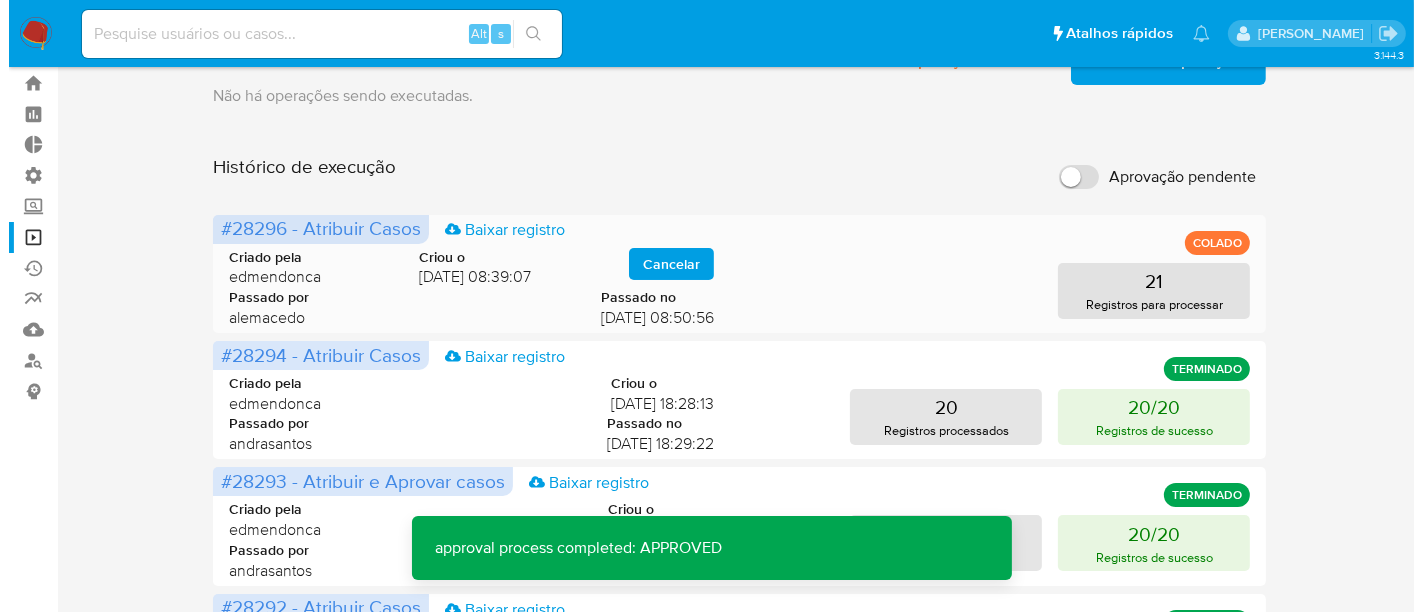 scroll, scrollTop: 0, scrollLeft: 0, axis: both 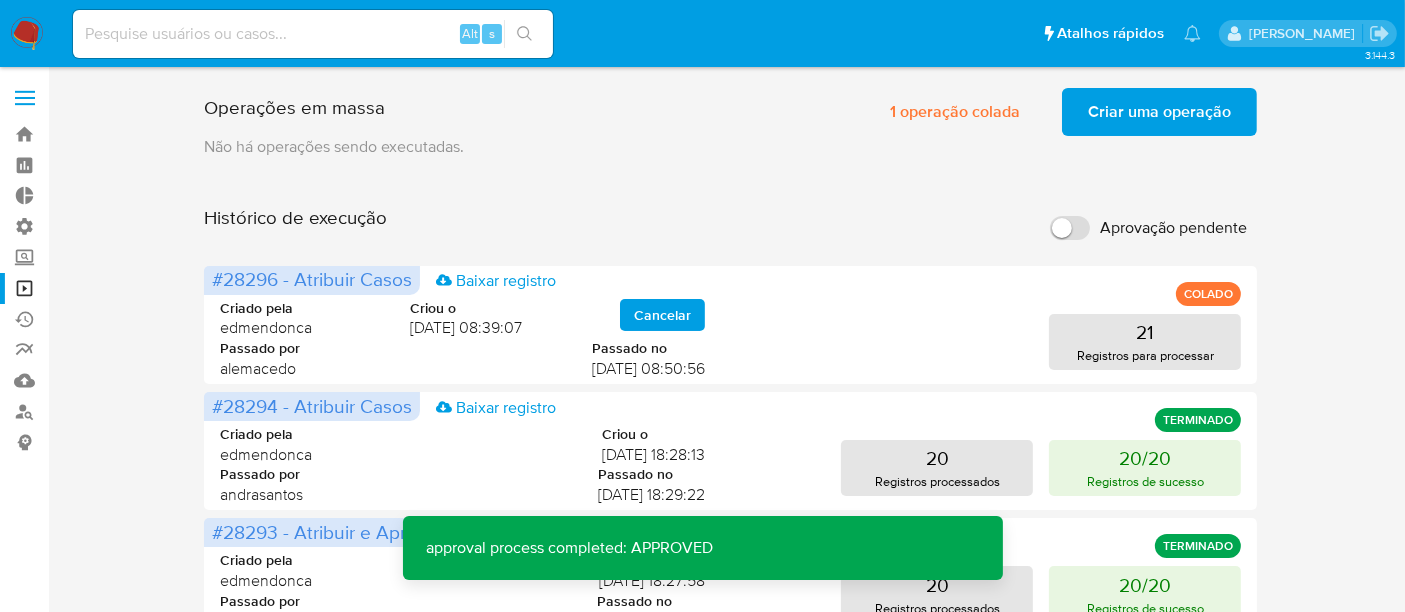 click on "Criar uma operação" at bounding box center (1159, 112) 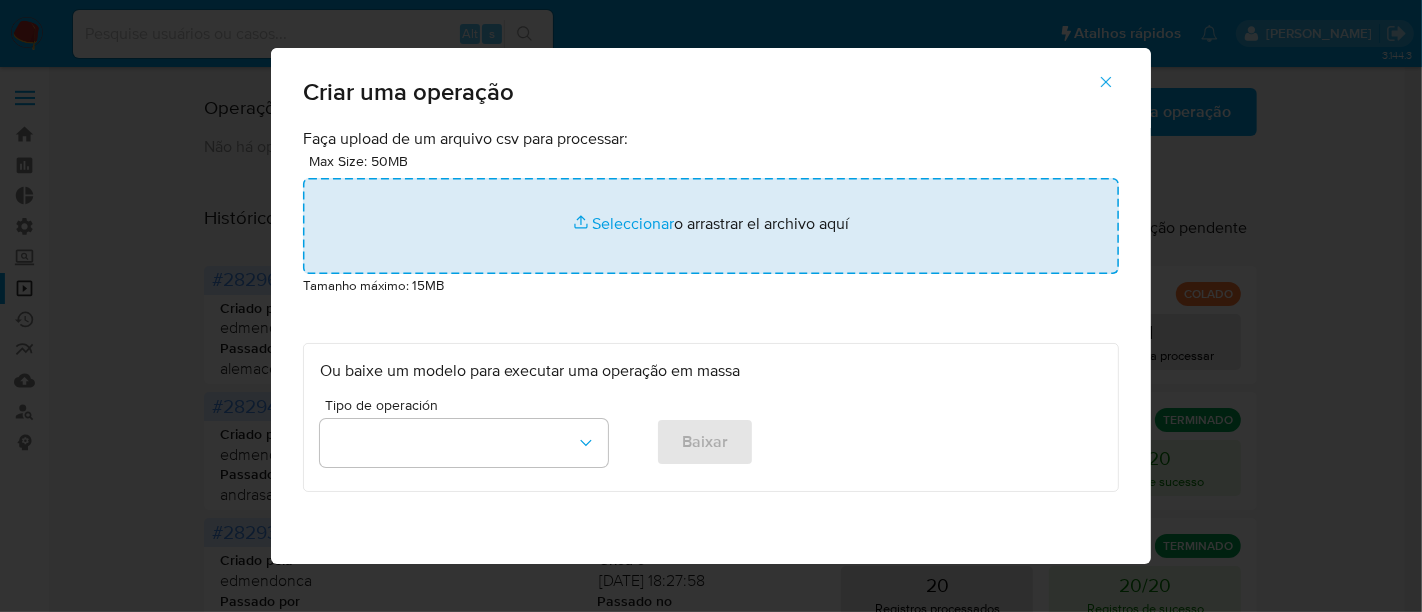 click at bounding box center (711, 226) 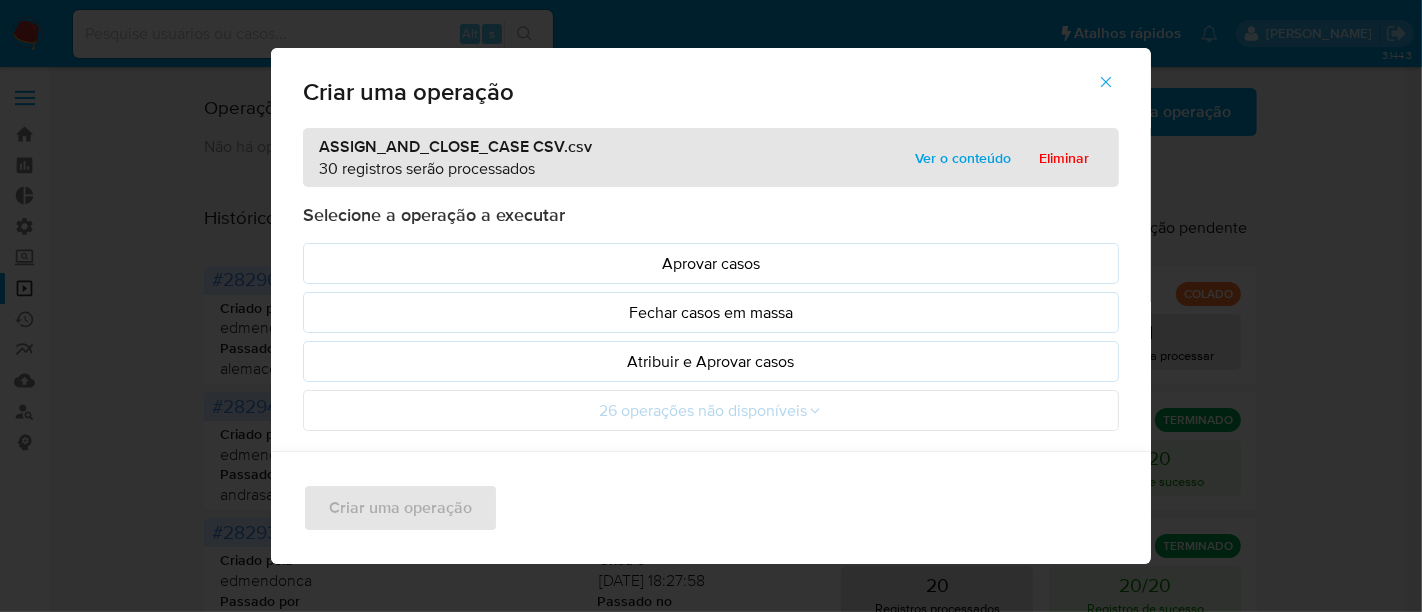 click on "Ver o conteúdo" at bounding box center [963, 158] 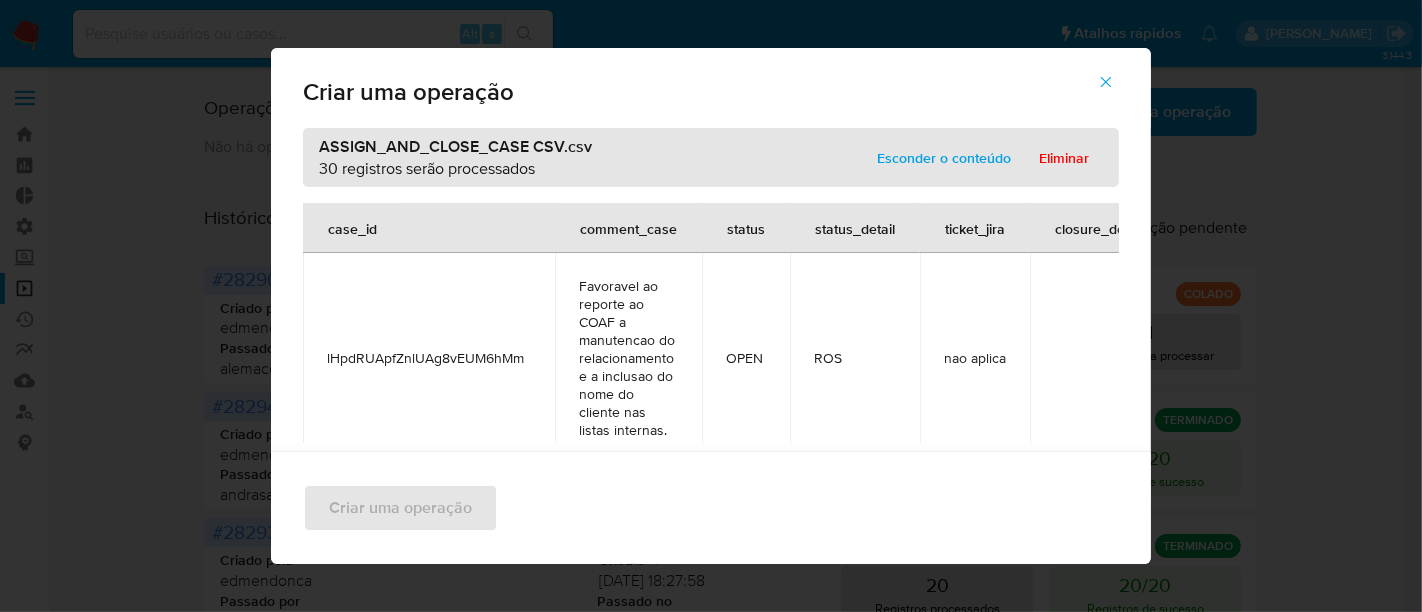 click on "Esconder o conteúdo" at bounding box center [944, 158] 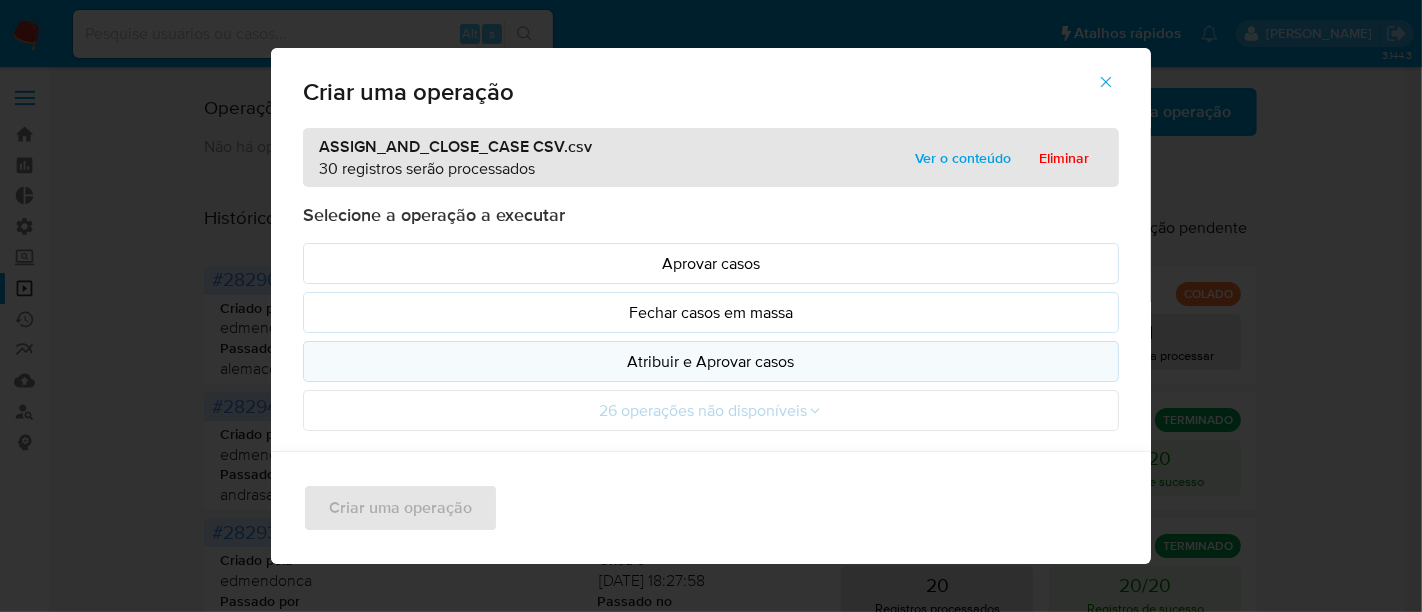 click on "Atribuir e Aprovar casos" at bounding box center [711, 361] 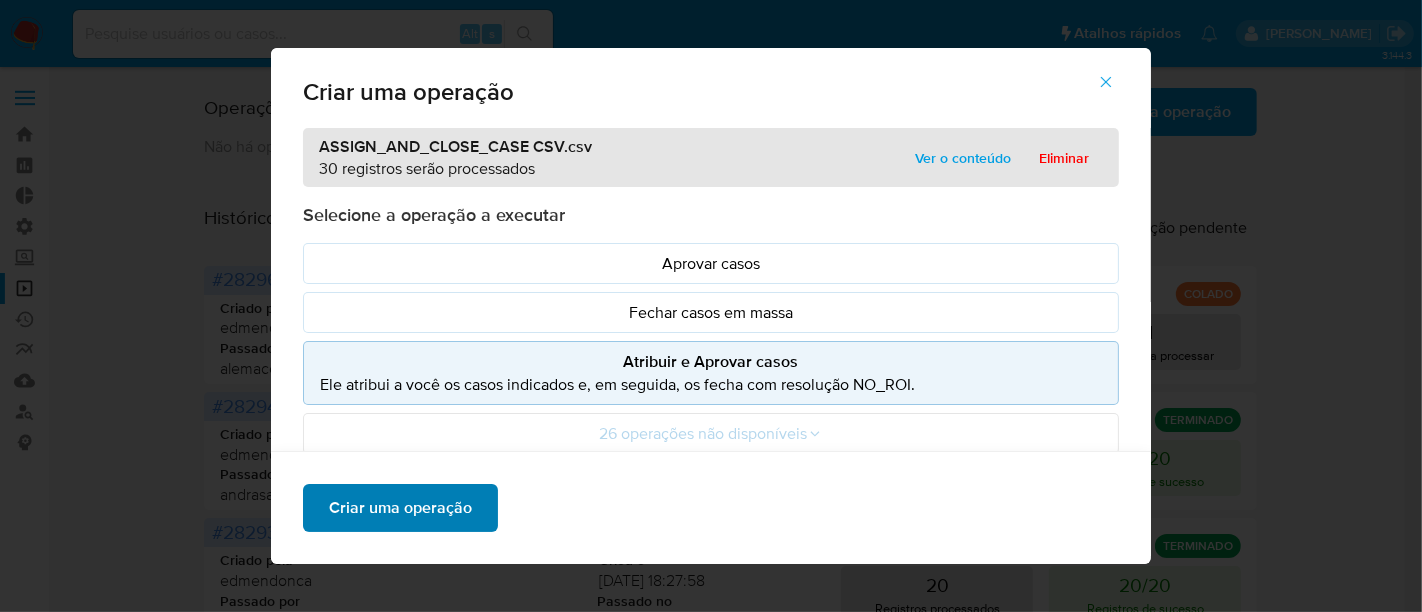 click on "Criar uma operação" at bounding box center [400, 508] 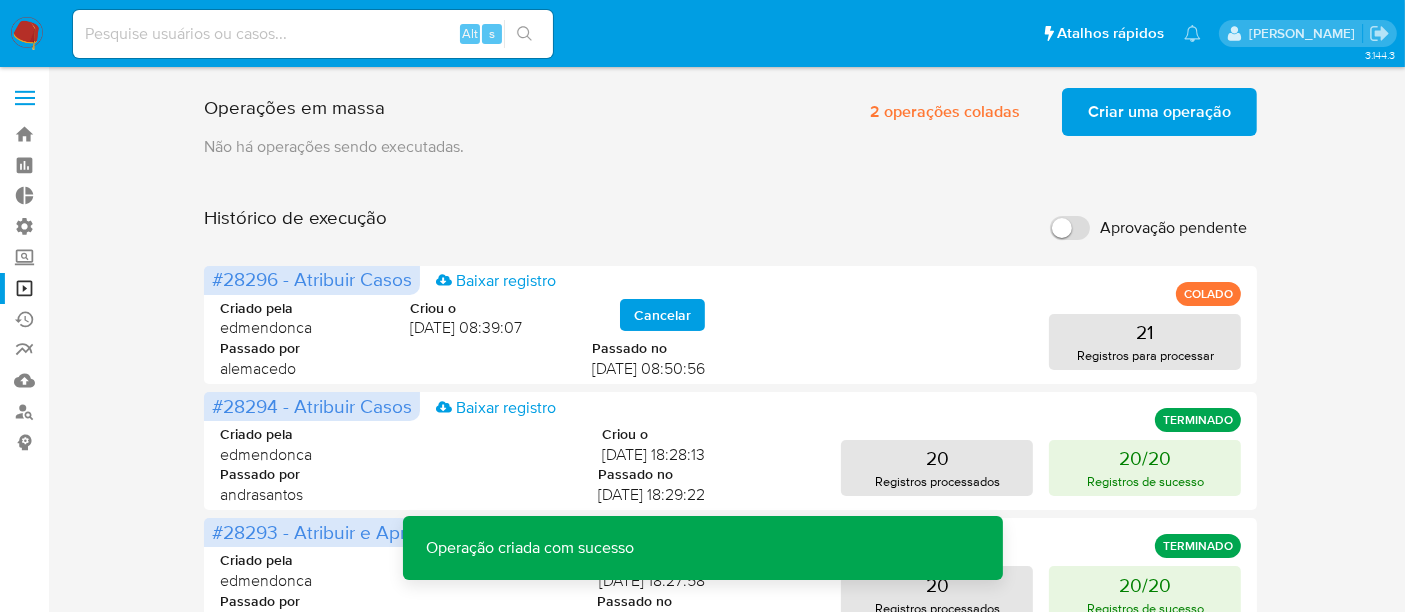 click on "Criar uma operação" at bounding box center [1159, 112] 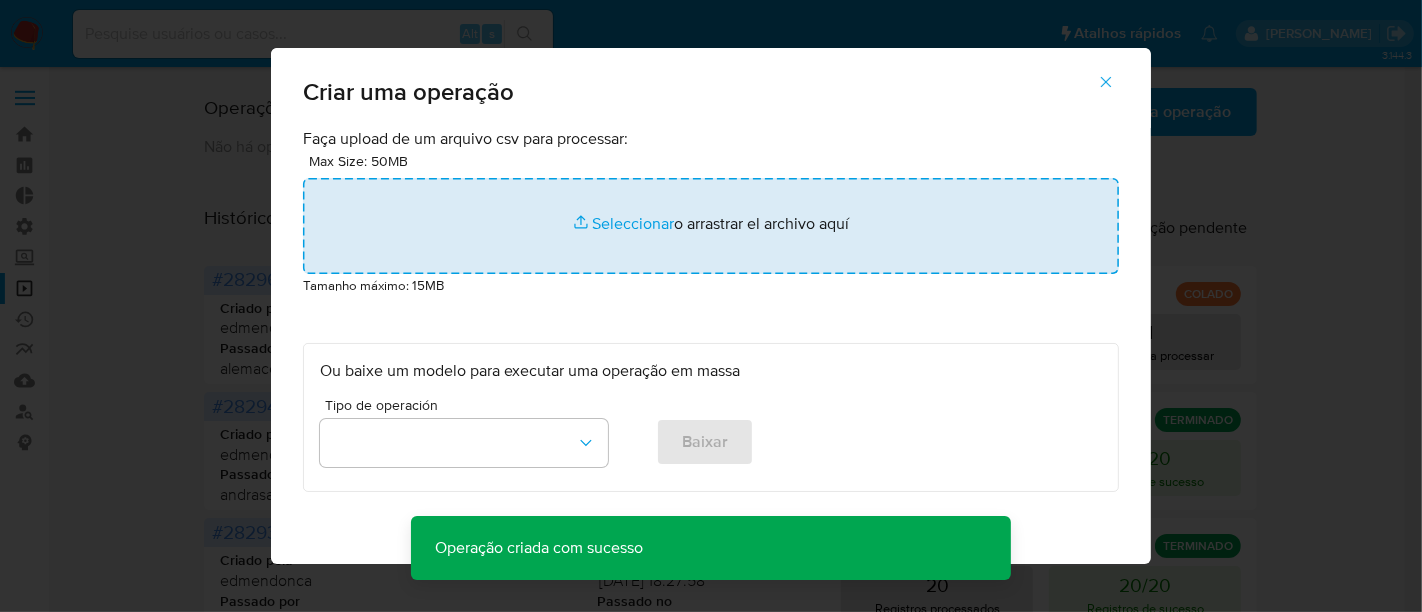 click at bounding box center (711, 226) 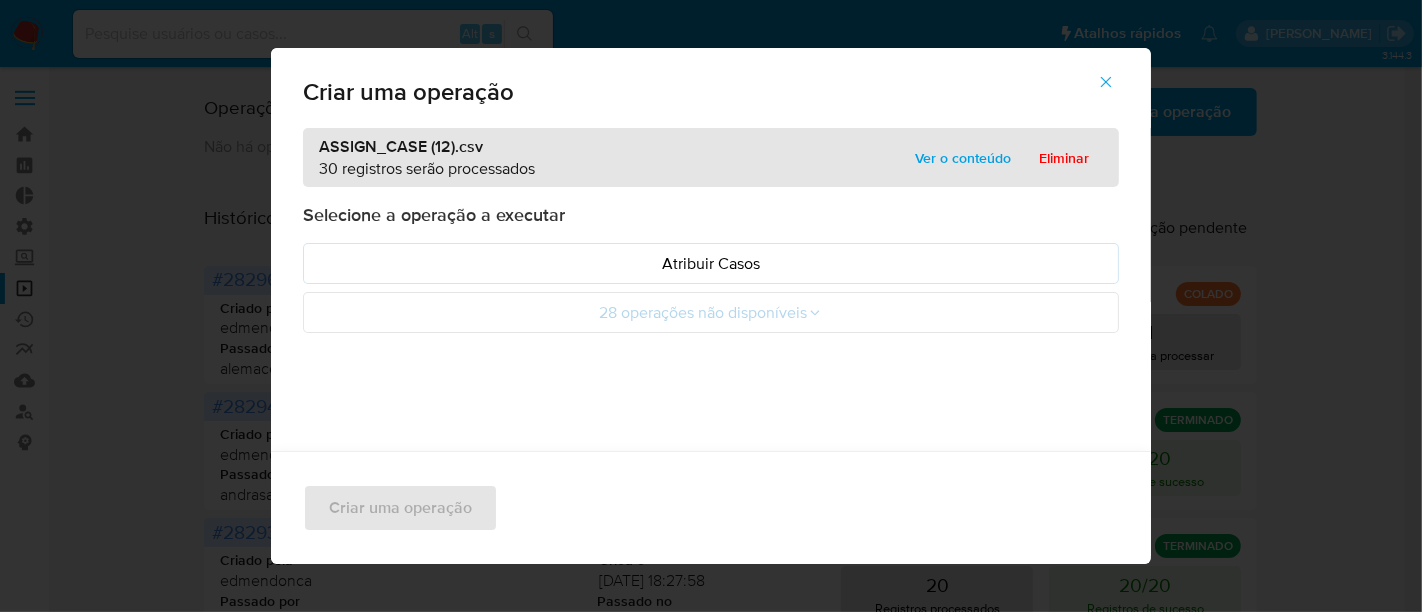 click on "Ver o conteúdo" at bounding box center [963, 158] 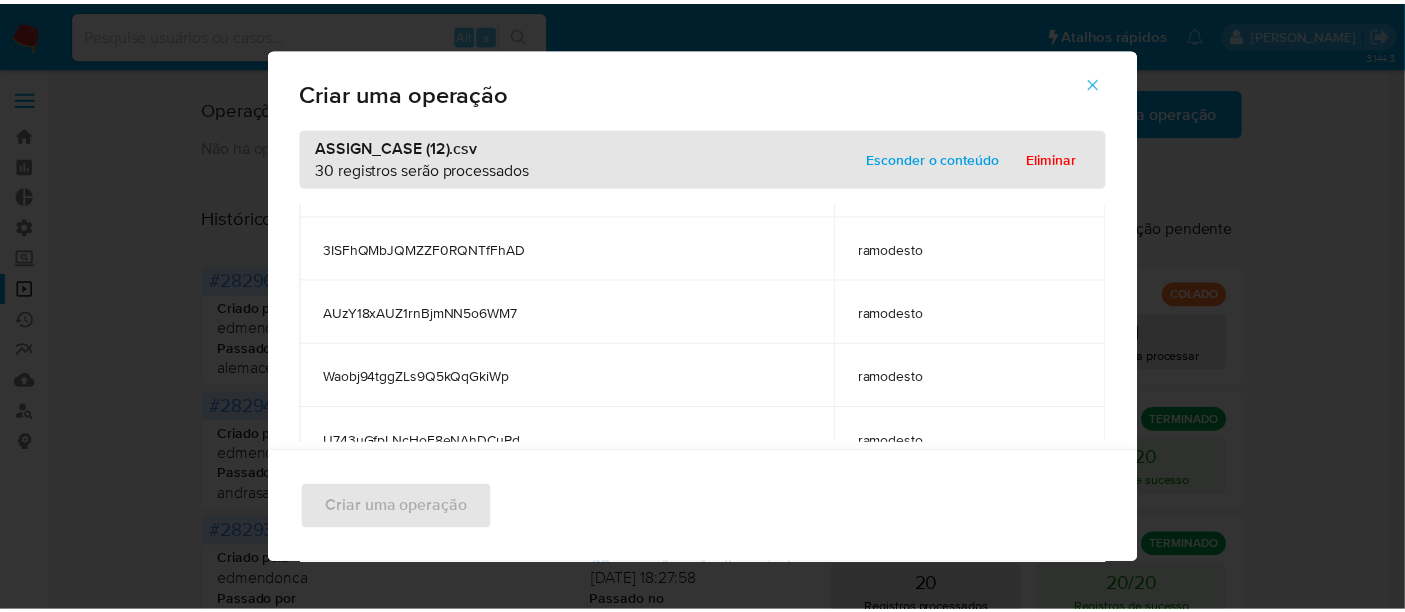 scroll, scrollTop: 1729, scrollLeft: 0, axis: vertical 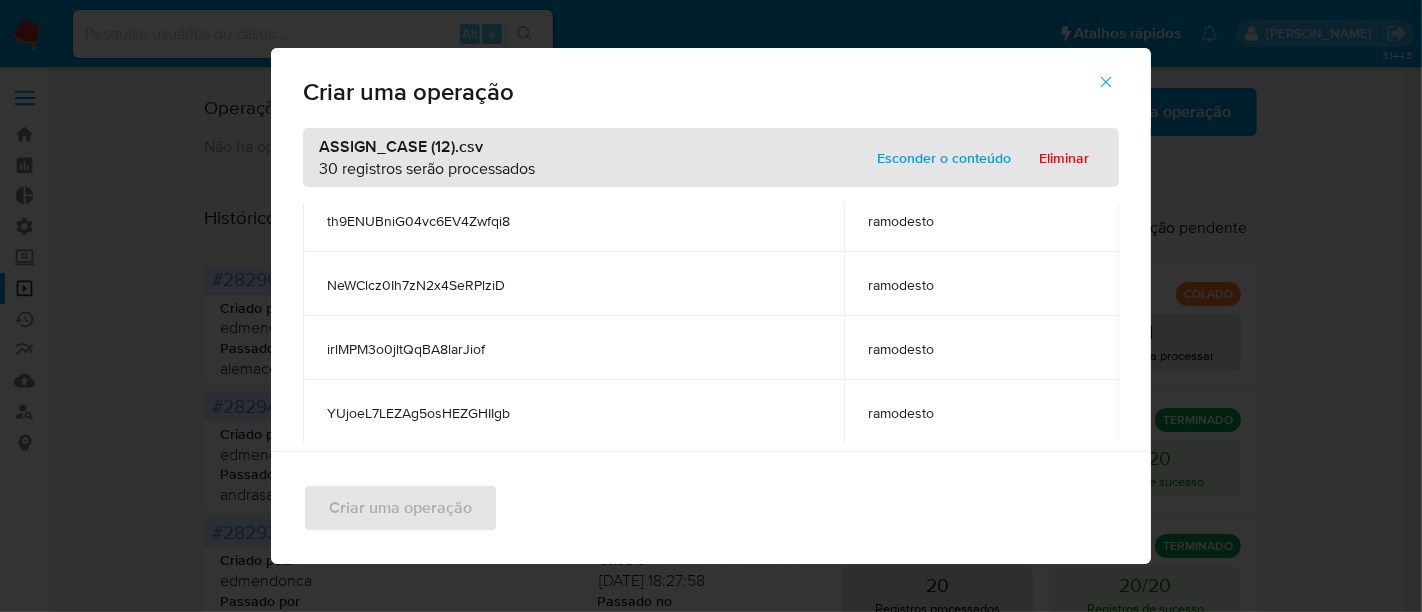 click on "Esconder o conteúdo" at bounding box center [944, 158] 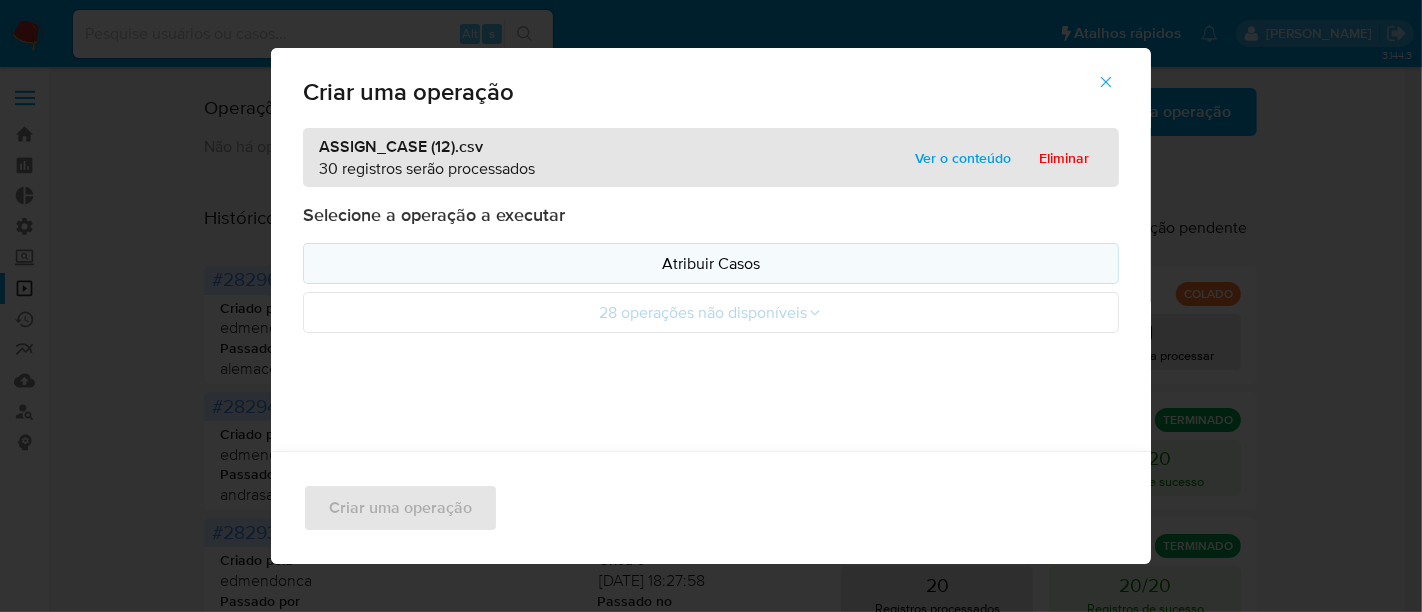 click on "Atribuir Casos" at bounding box center [711, 263] 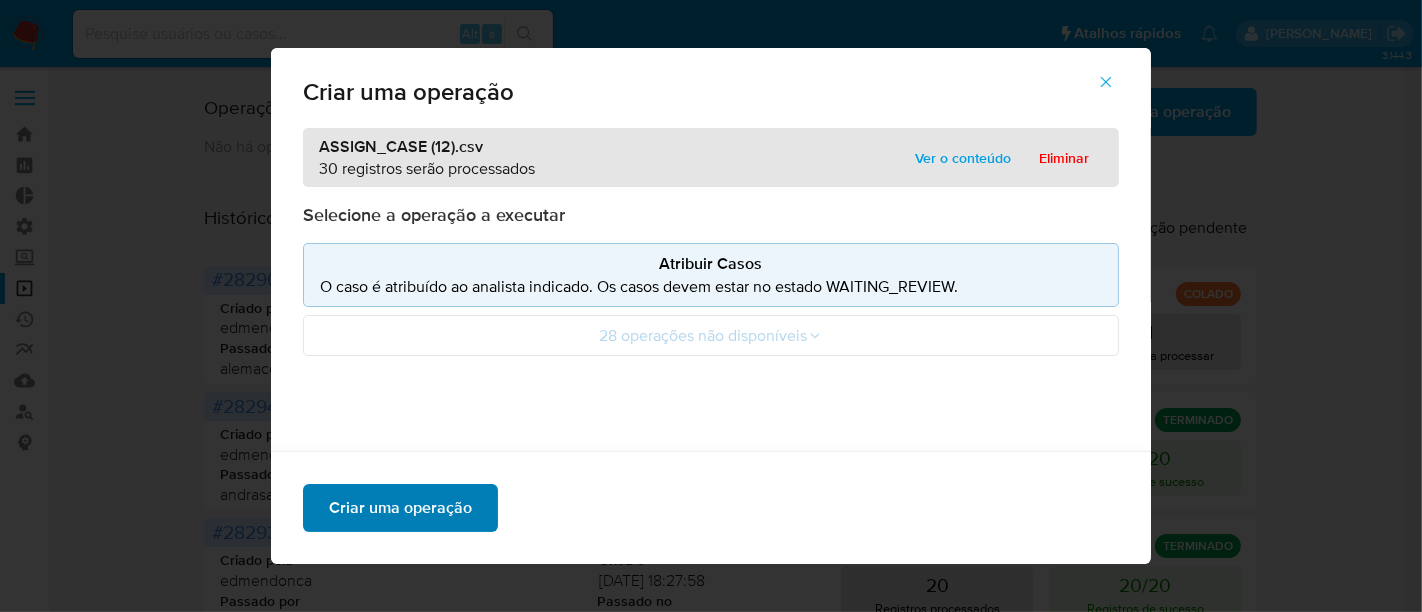 click on "Criar uma operação" at bounding box center [400, 508] 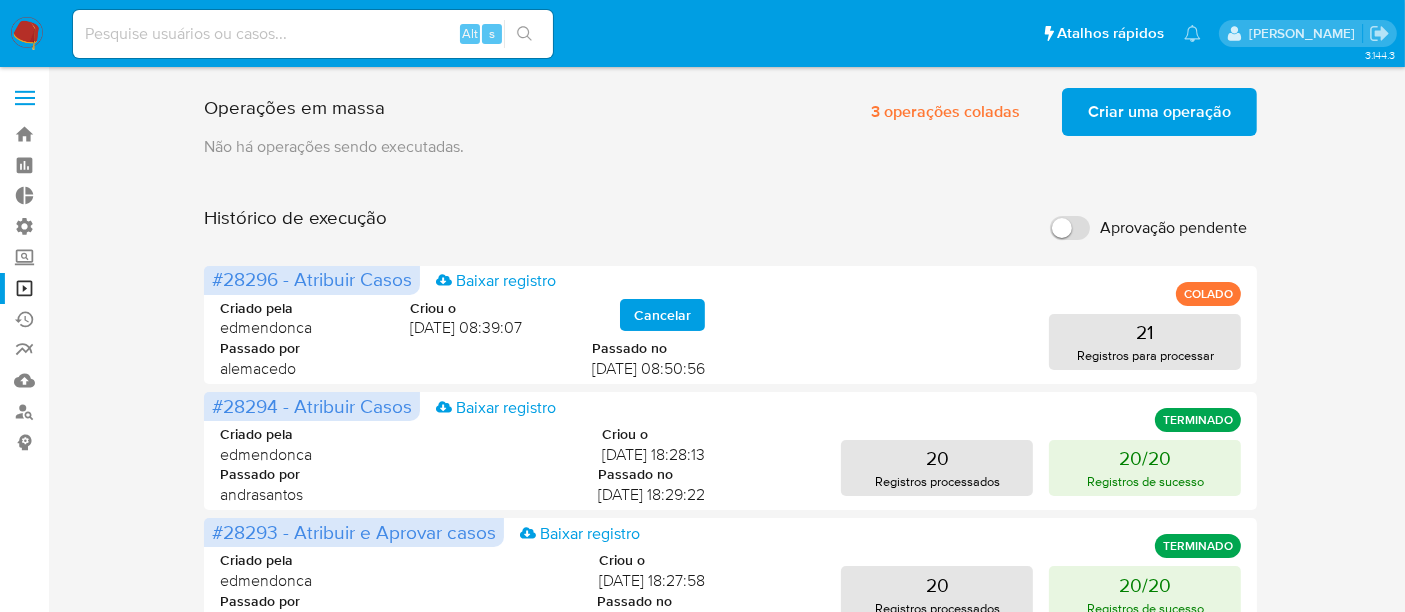 click on "Não há operações sendo executadas." at bounding box center (731, 147) 